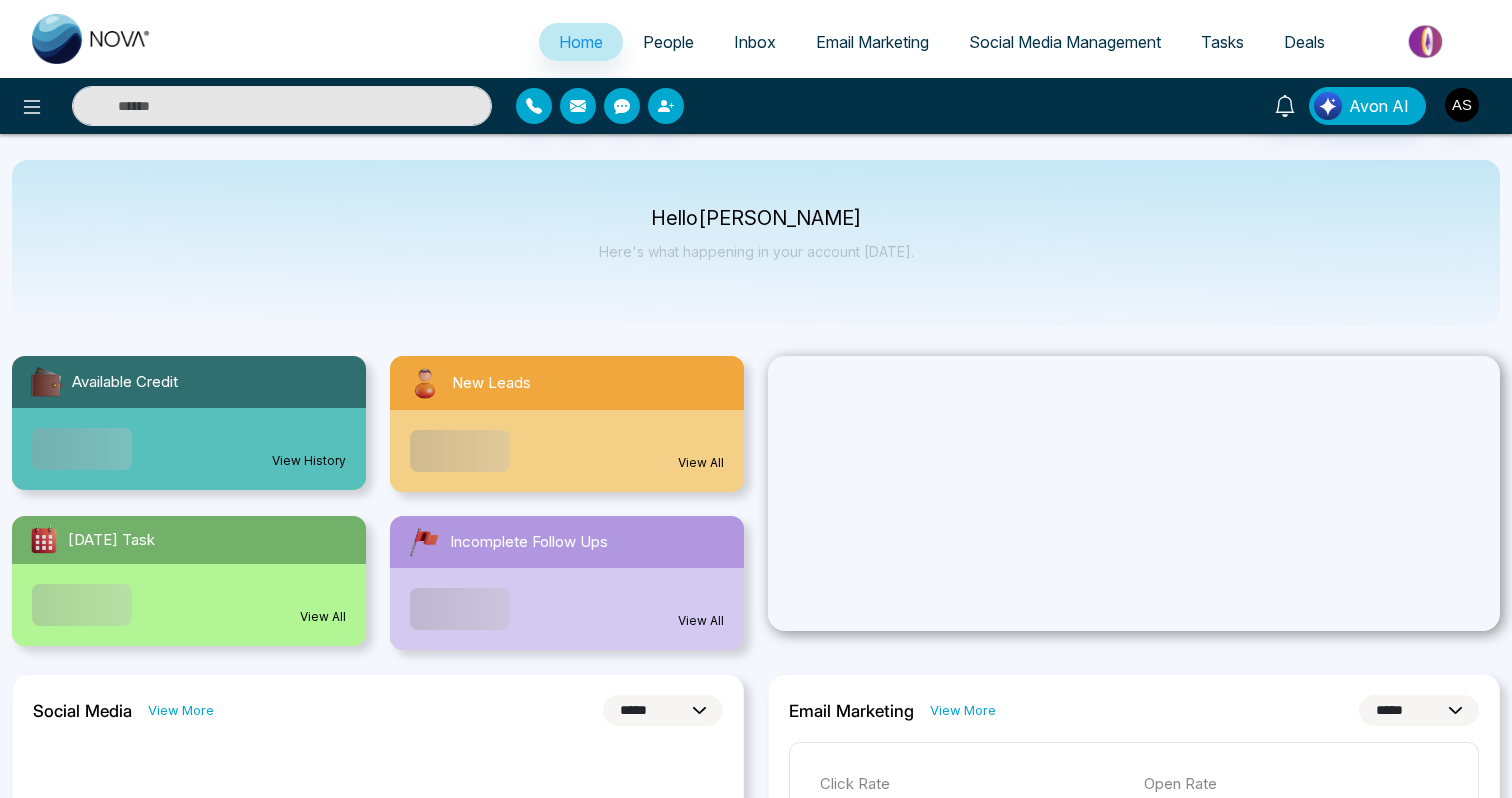 select on "*" 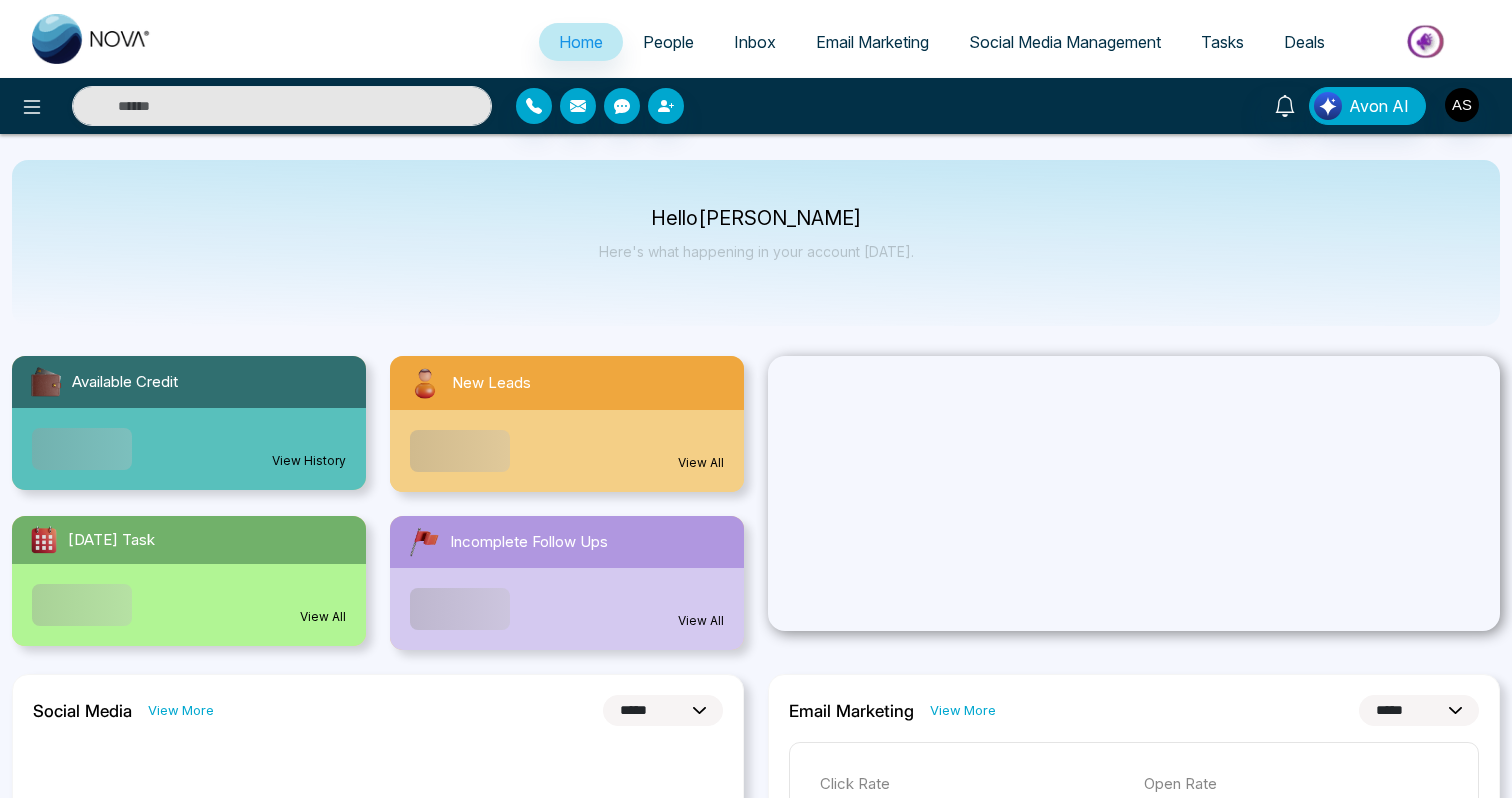 select on "*" 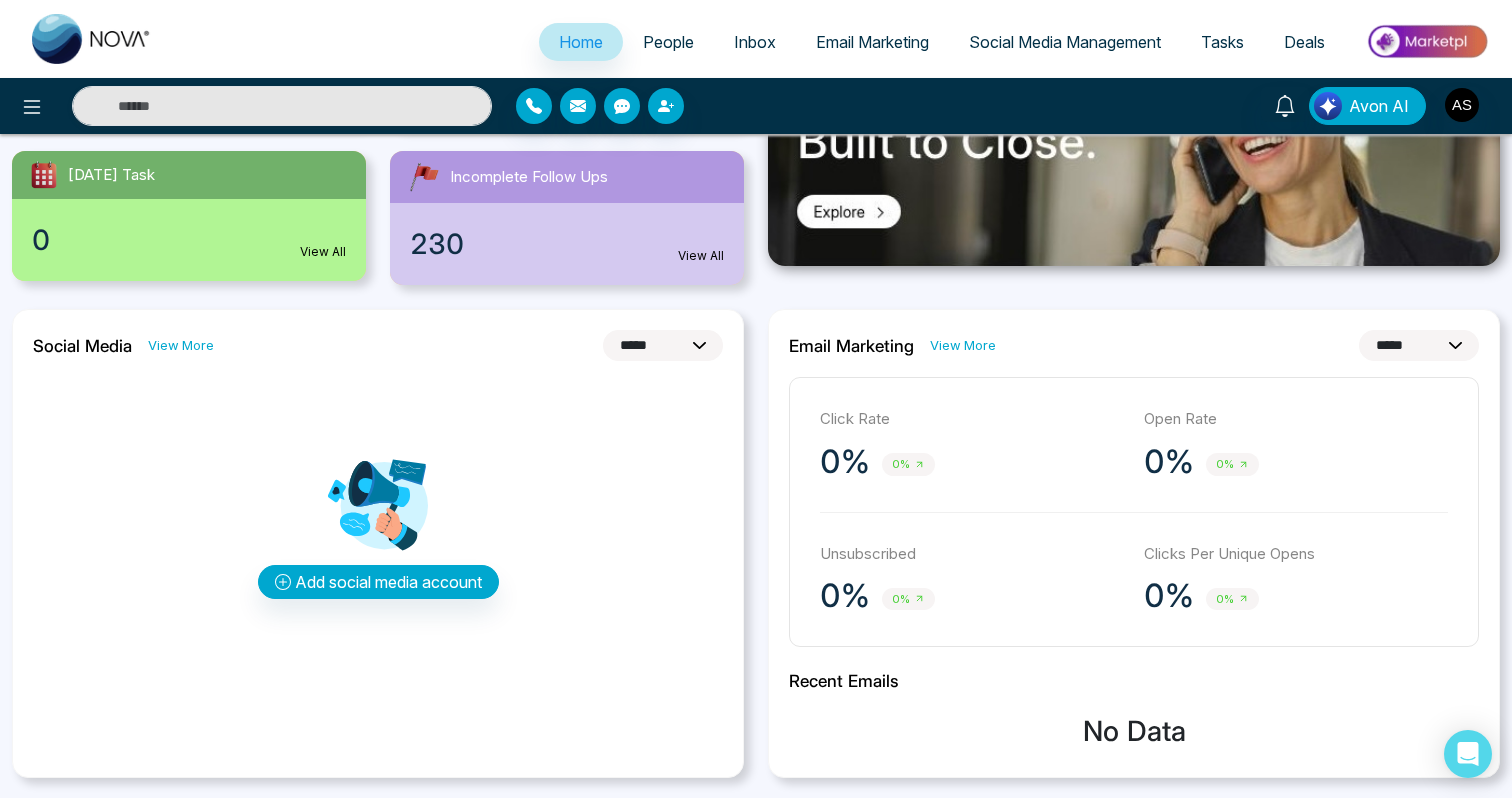 scroll, scrollTop: 328, scrollLeft: 0, axis: vertical 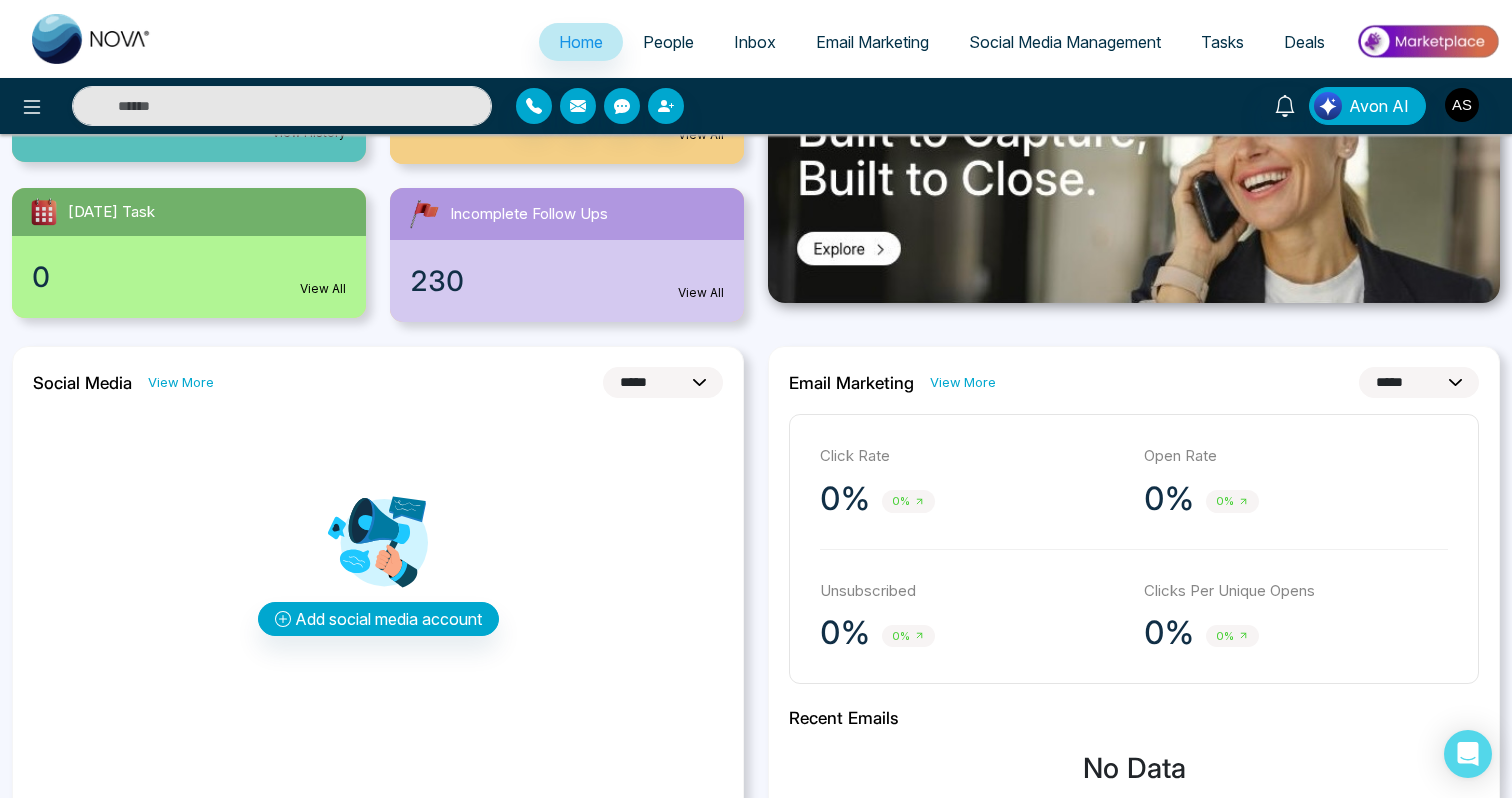 click on "People" at bounding box center [668, 42] 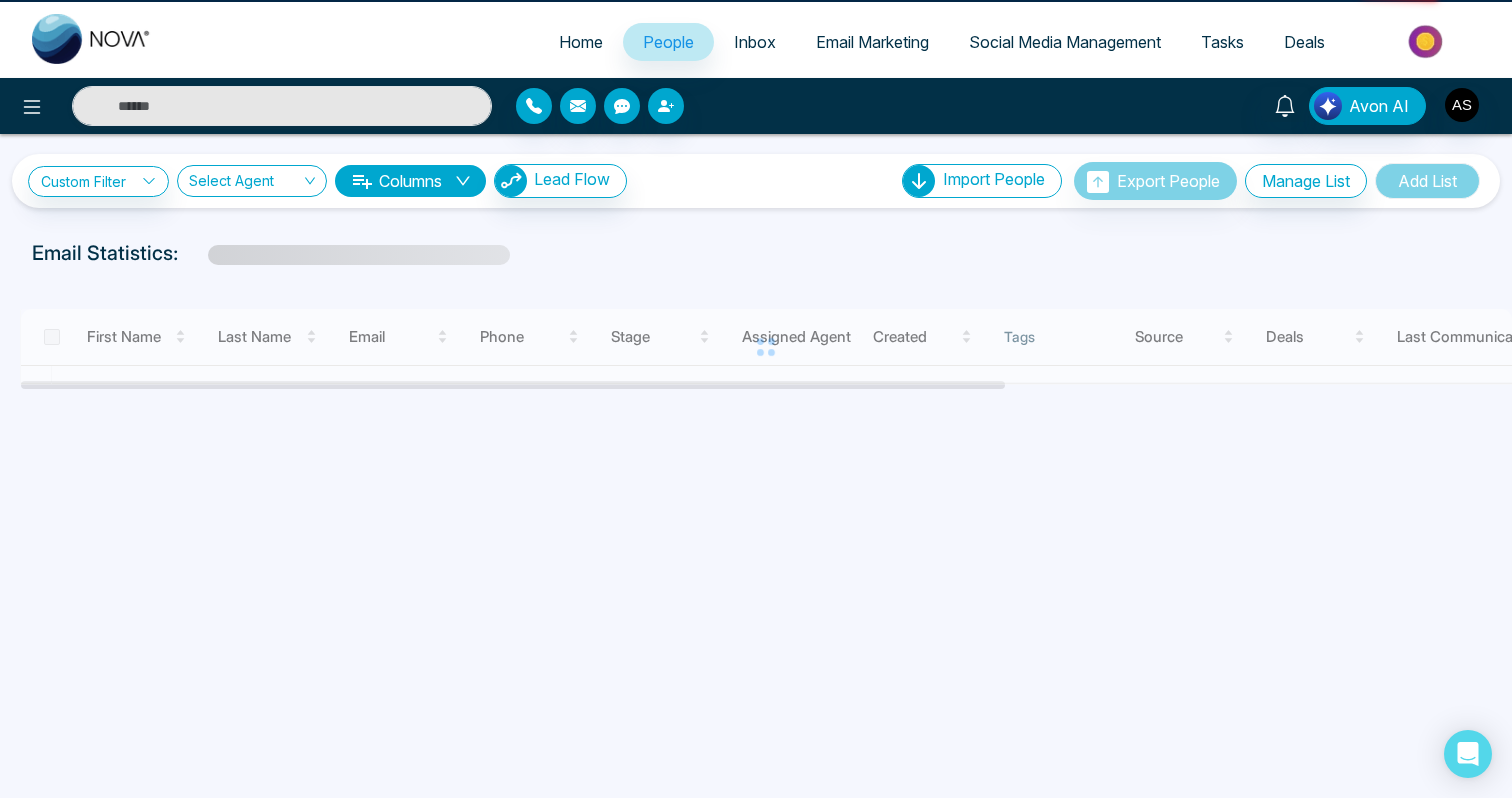 scroll, scrollTop: 0, scrollLeft: 0, axis: both 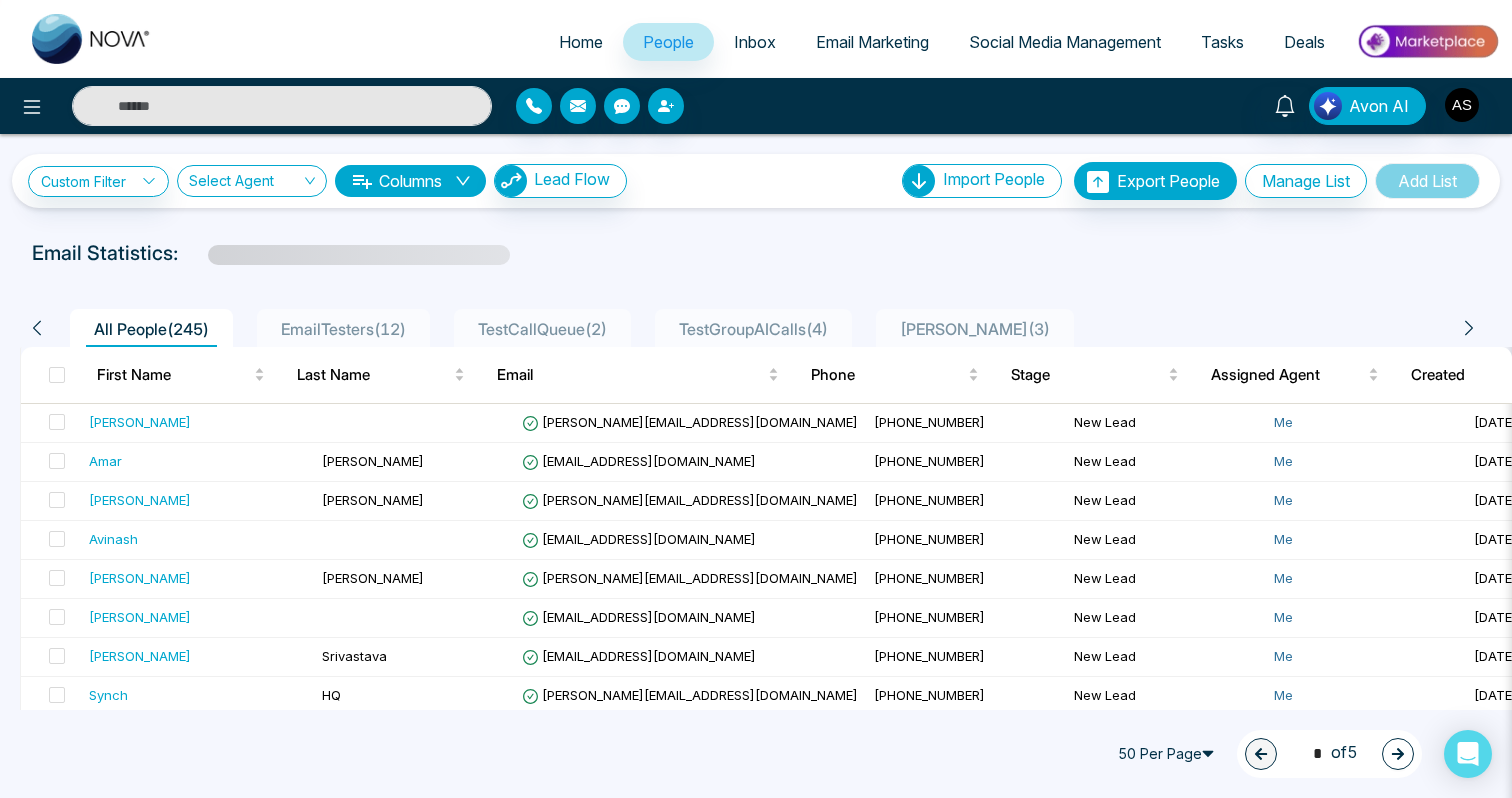 click at bounding box center [252, 106] 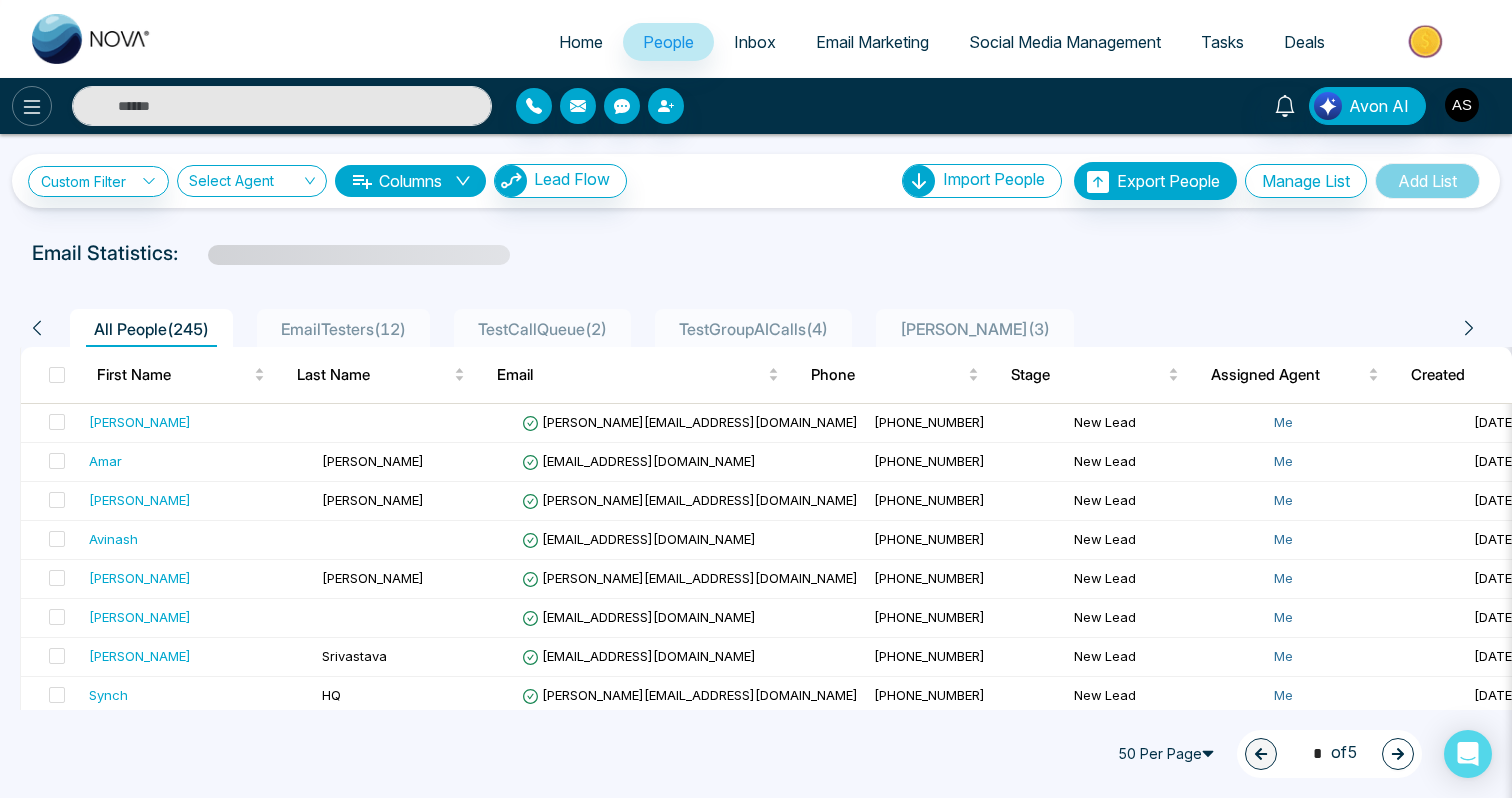 click at bounding box center (32, 106) 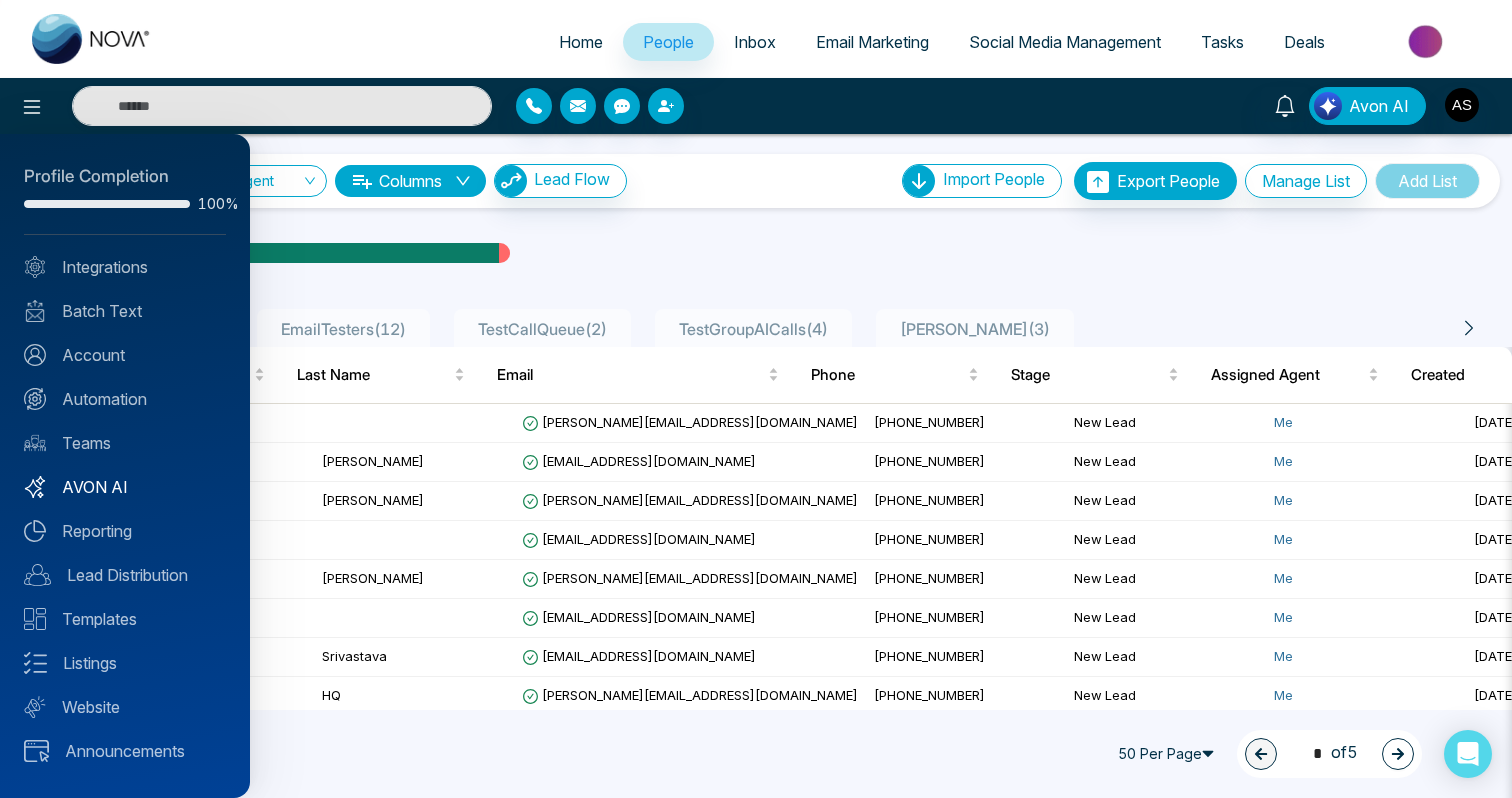 click on "AVON AI" at bounding box center (125, 487) 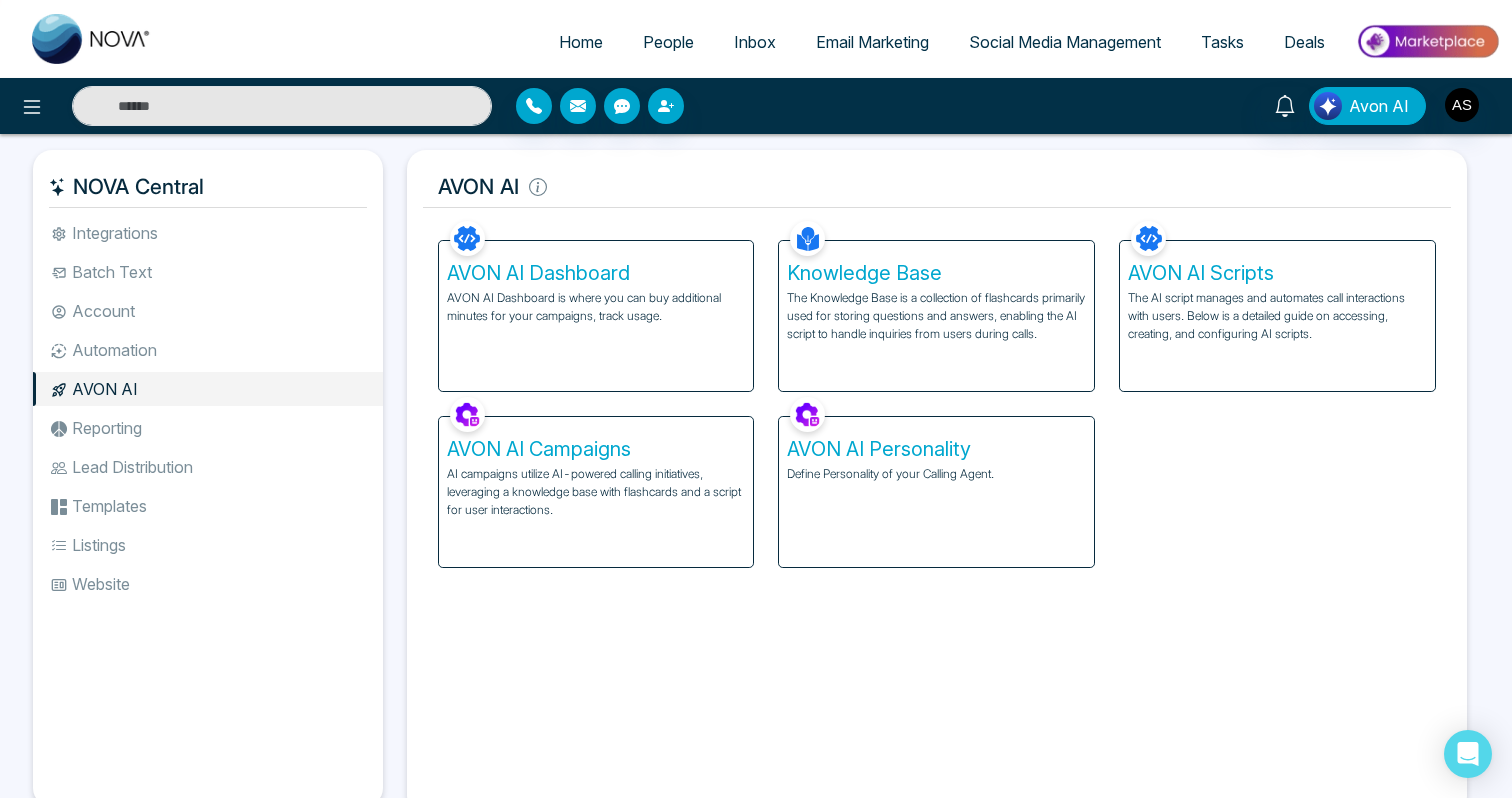 click on "AVON AI Dashboard AVON AI Dashboard is where you can buy additional minutes for your campaigns, track usage. Knowledge Base The Knowledge Base is a collection of flashcards primarily used for storing questions and answers, enabling the AI script to handle inquiries from users during calls. AVON AI Scripts The AI script manages and automates call interactions with users. Below is a detailed guide on accessing, creating, and configuring AI scripts. AVON AI Campaigns AI campaigns utilize AI-powered calling initiatives, leveraging a knowledge base with flashcards and a script for user interactions. AVON AI Personality Define Personality of your Calling Agent." at bounding box center (937, 392) 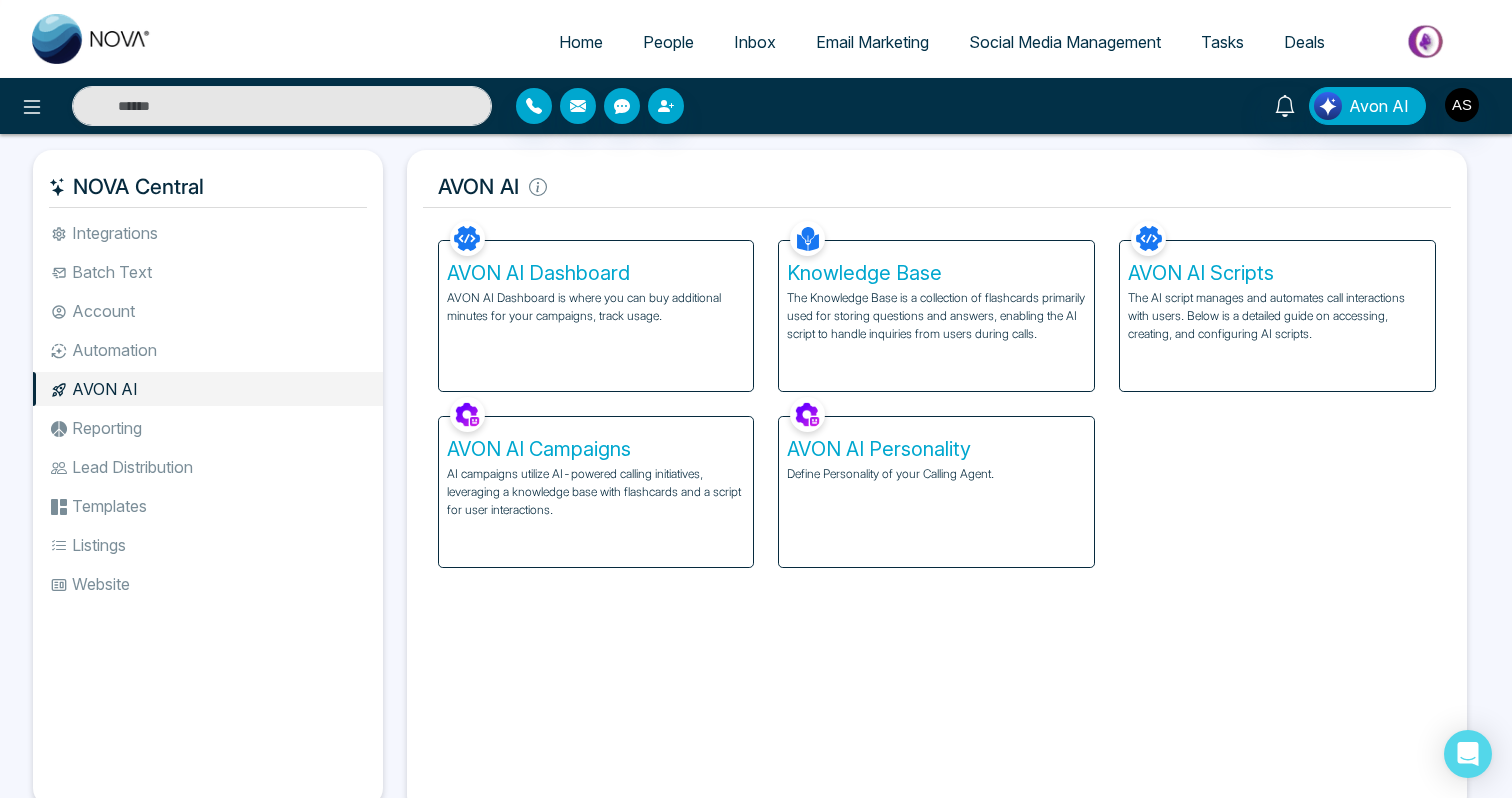 click on "AVON AI Dashboard AVON AI Dashboard is where you can buy additional minutes for your campaigns, track usage. Knowledge Base The Knowledge Base is a collection of flashcards primarily used for storing questions and answers, enabling the AI script to handle inquiries from users during calls. AVON AI Scripts The AI script manages and automates call interactions with users. Below is a detailed guide on accessing, creating, and configuring AI scripts. AVON AI Campaigns AI campaigns utilize AI-powered calling initiatives, leveraging a knowledge base with flashcards and a script for user interactions. AVON AI Personality Define Personality of your Calling Agent." at bounding box center (937, 392) 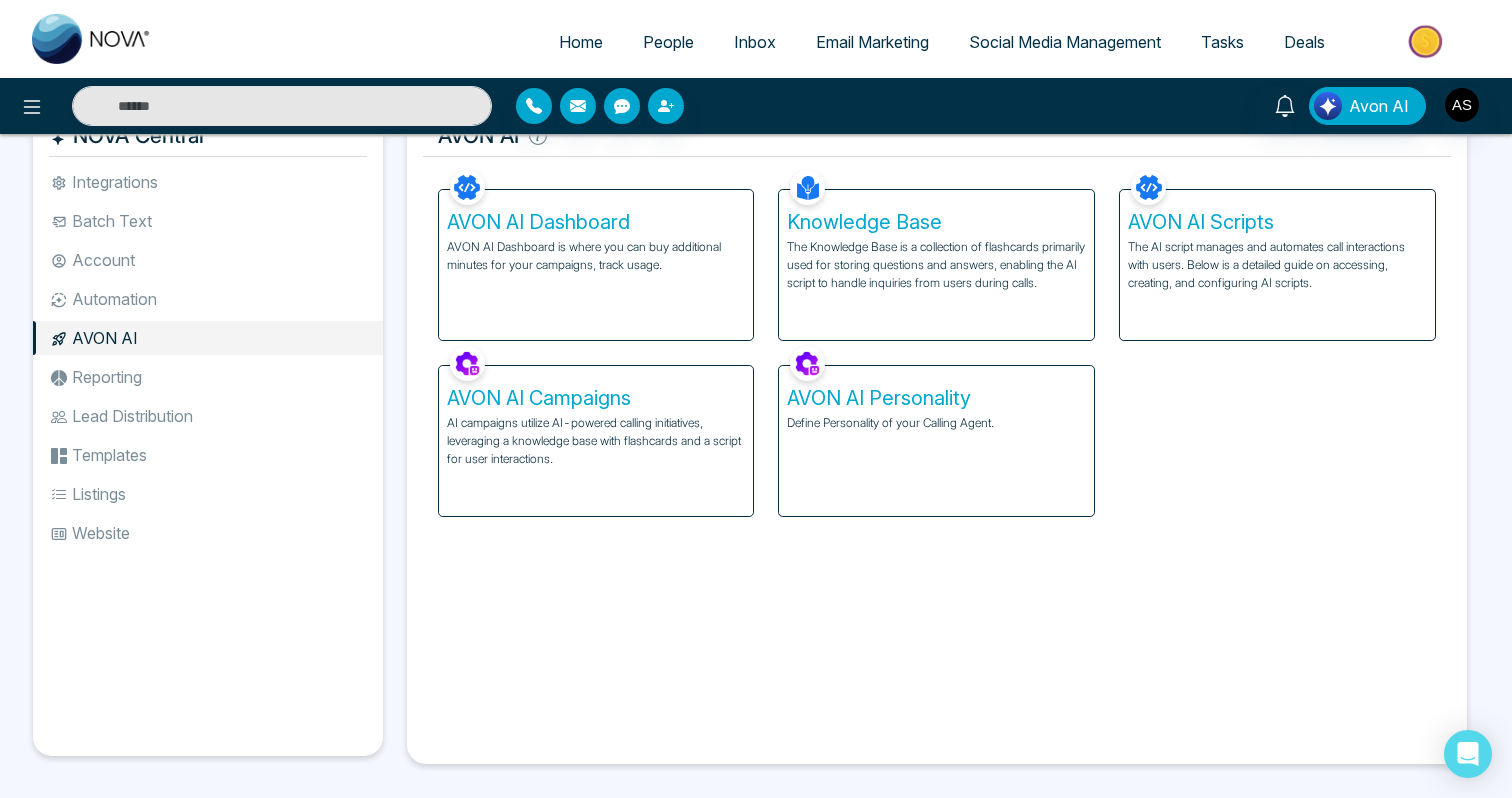 scroll, scrollTop: 0, scrollLeft: 0, axis: both 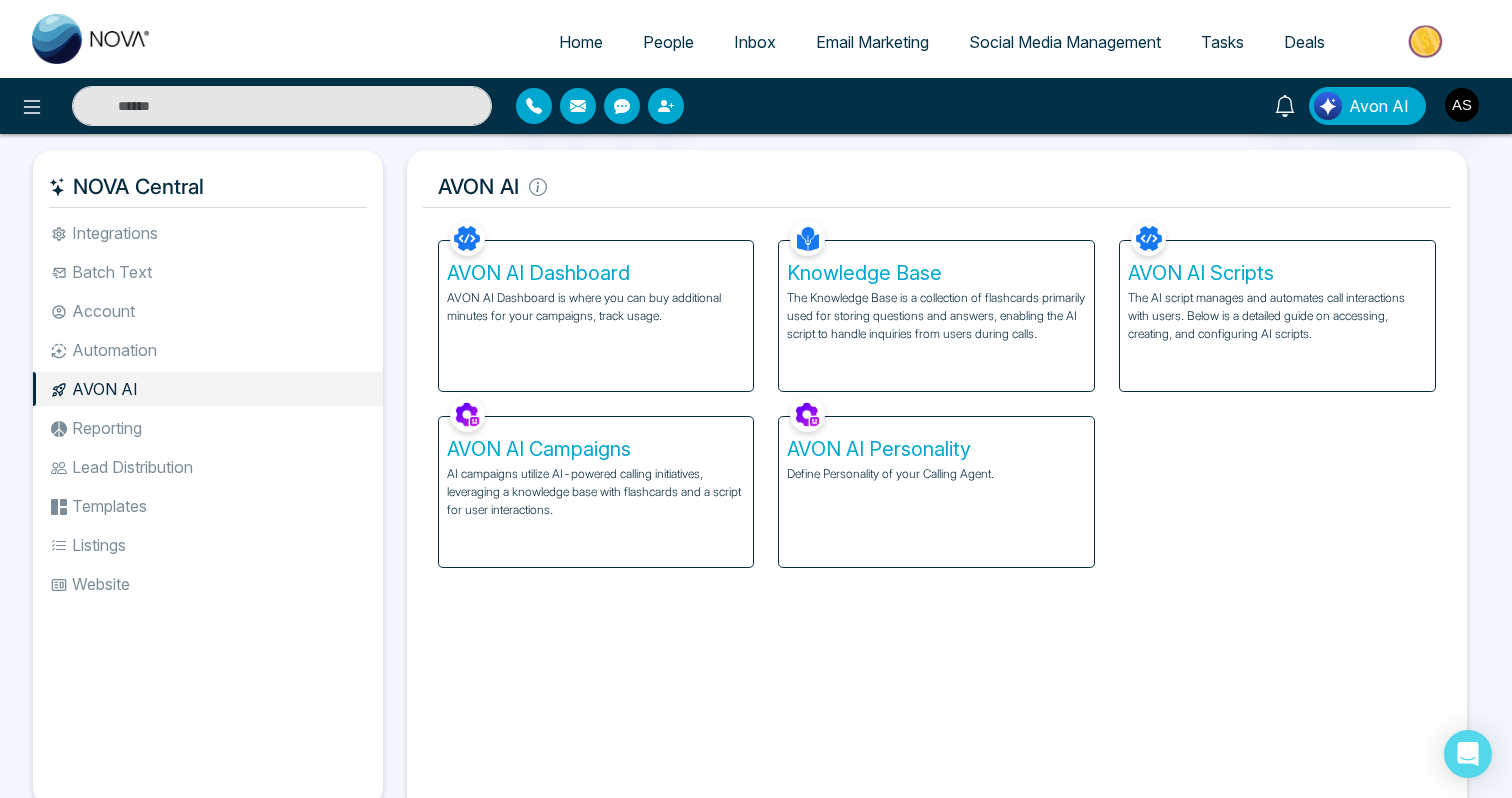 click on "AVON AI Dashboard" at bounding box center (596, 273) 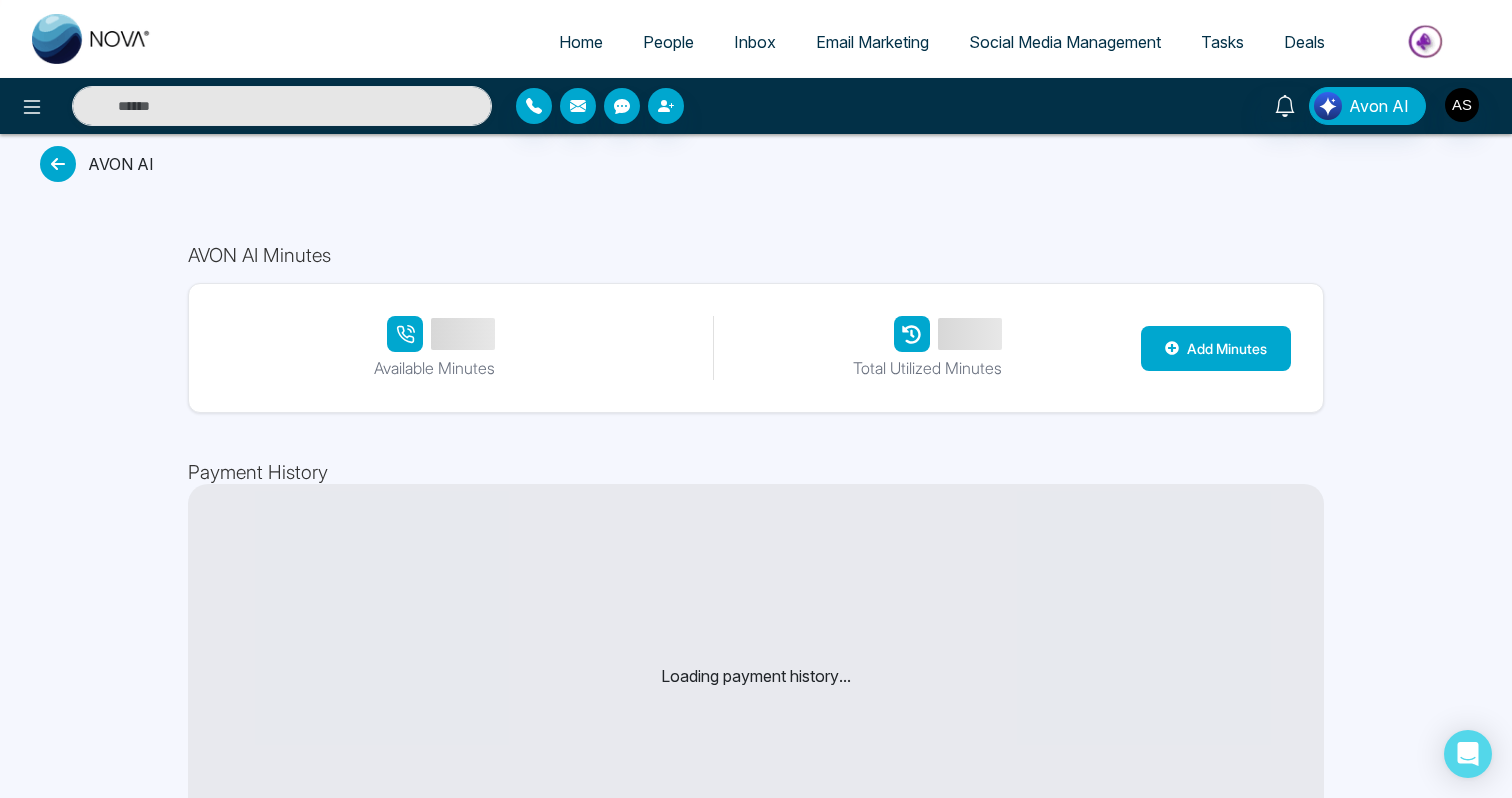 scroll, scrollTop: 0, scrollLeft: 0, axis: both 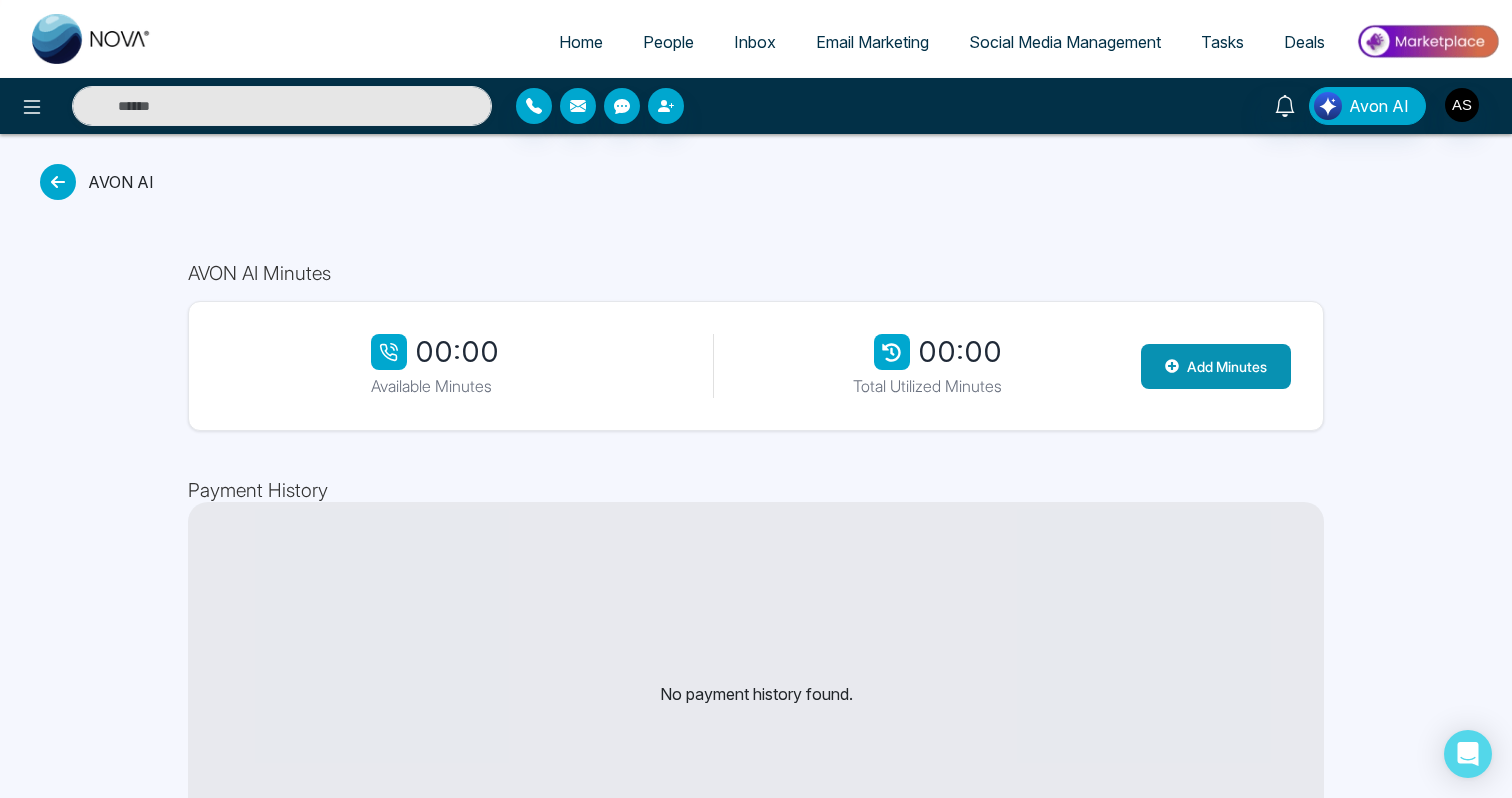 click on "Add Minutes" at bounding box center [1216, 366] 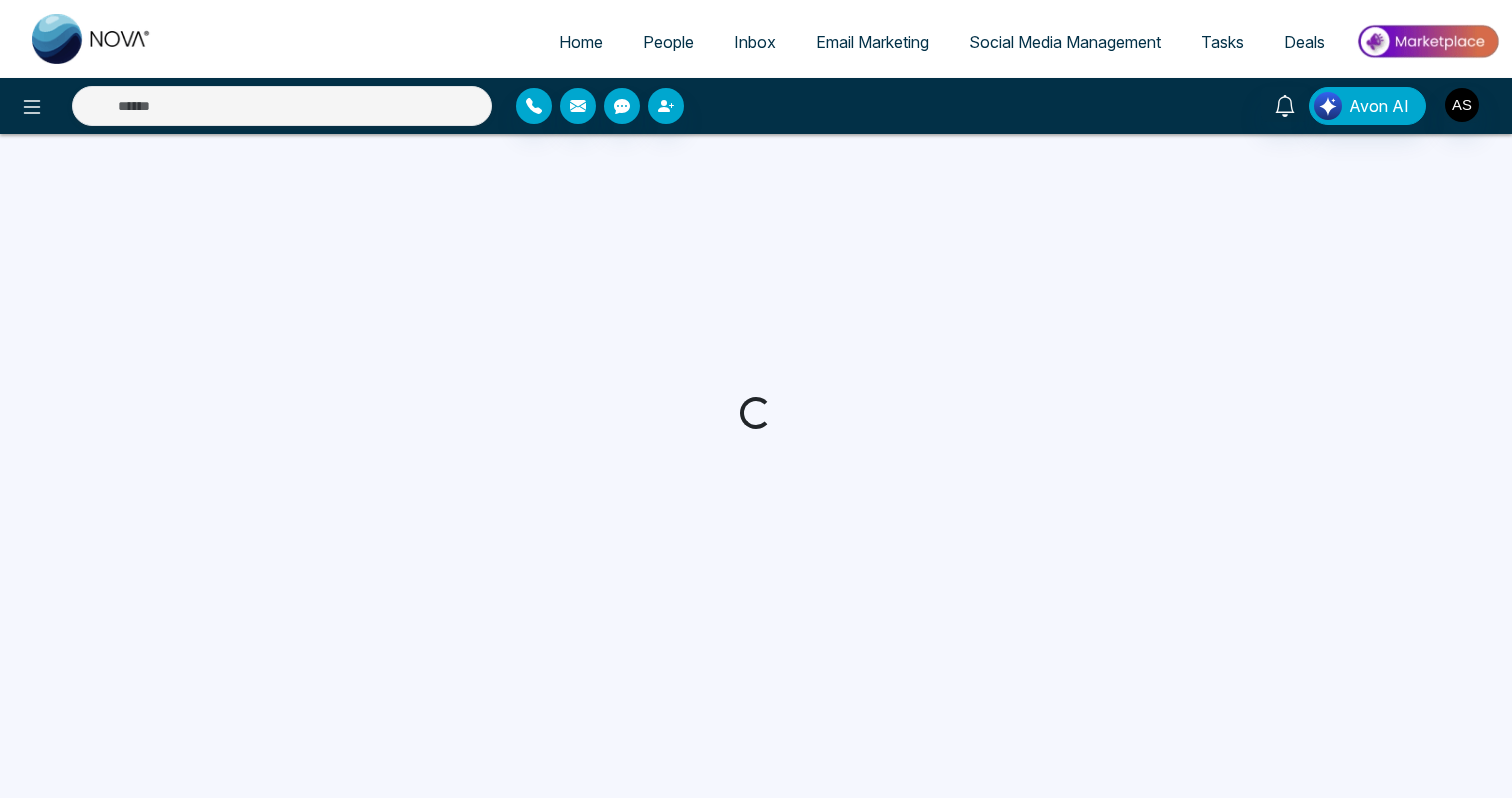scroll, scrollTop: 0, scrollLeft: 0, axis: both 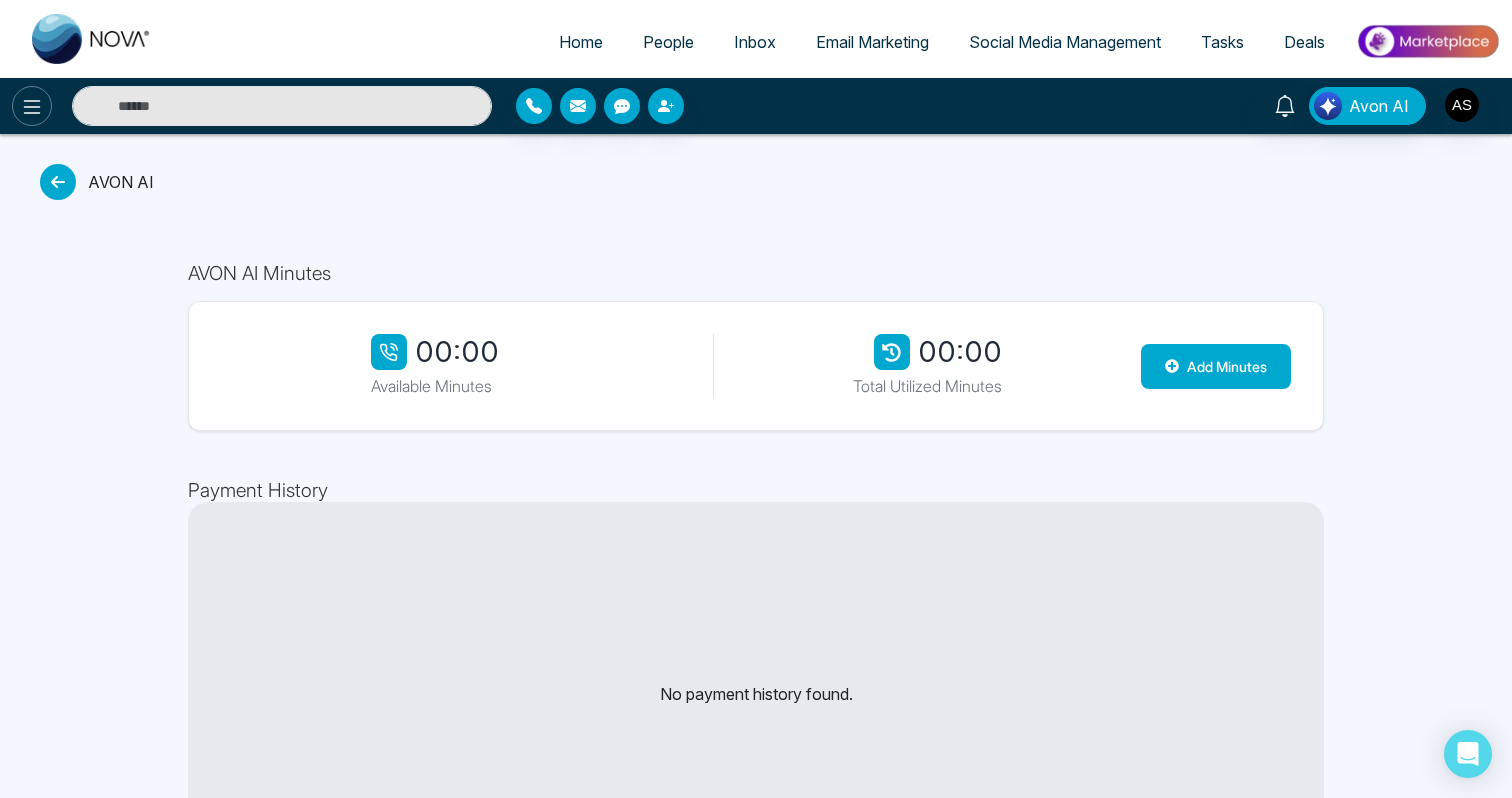 click at bounding box center (32, 106) 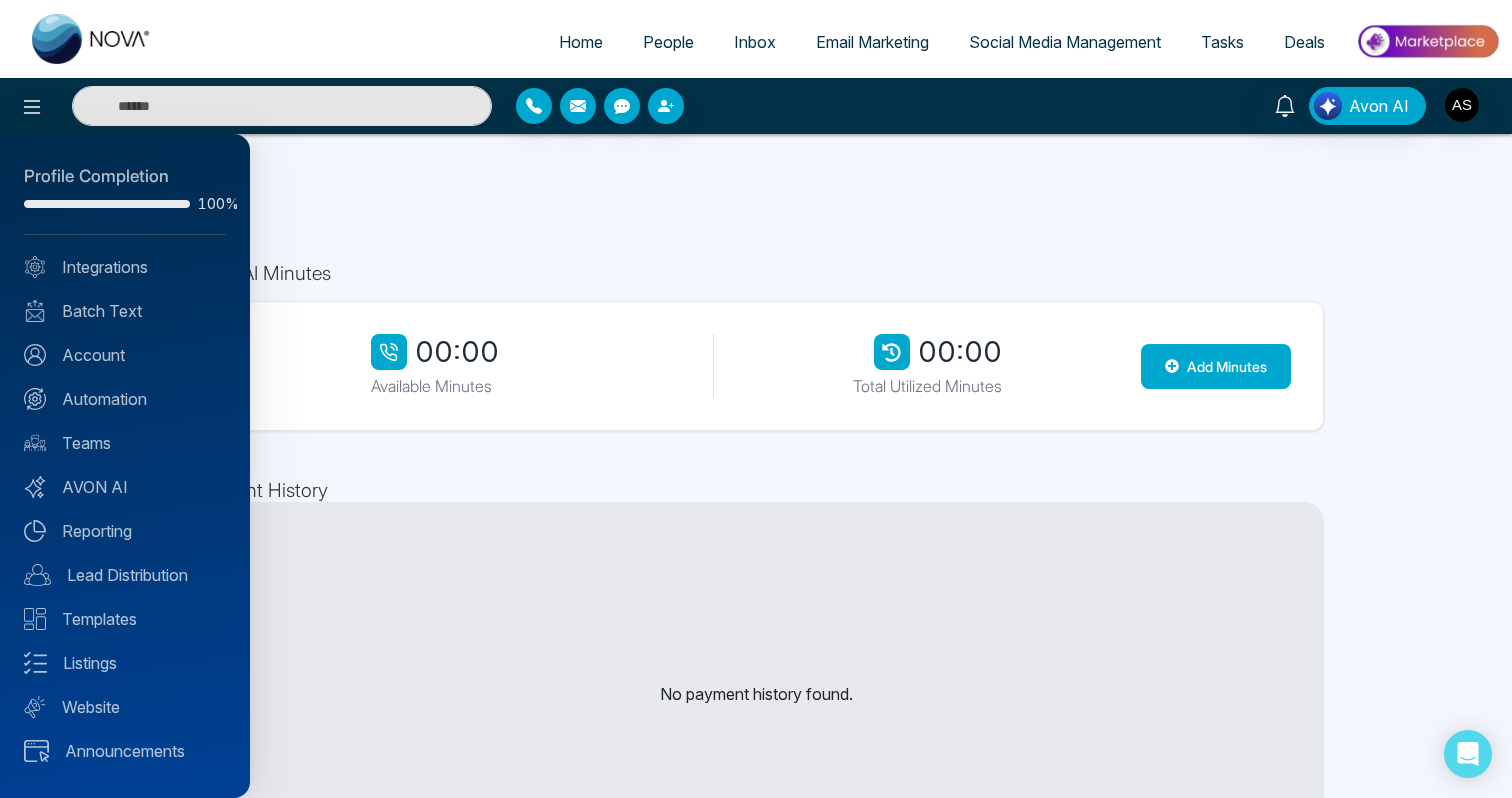 click at bounding box center (756, 399) 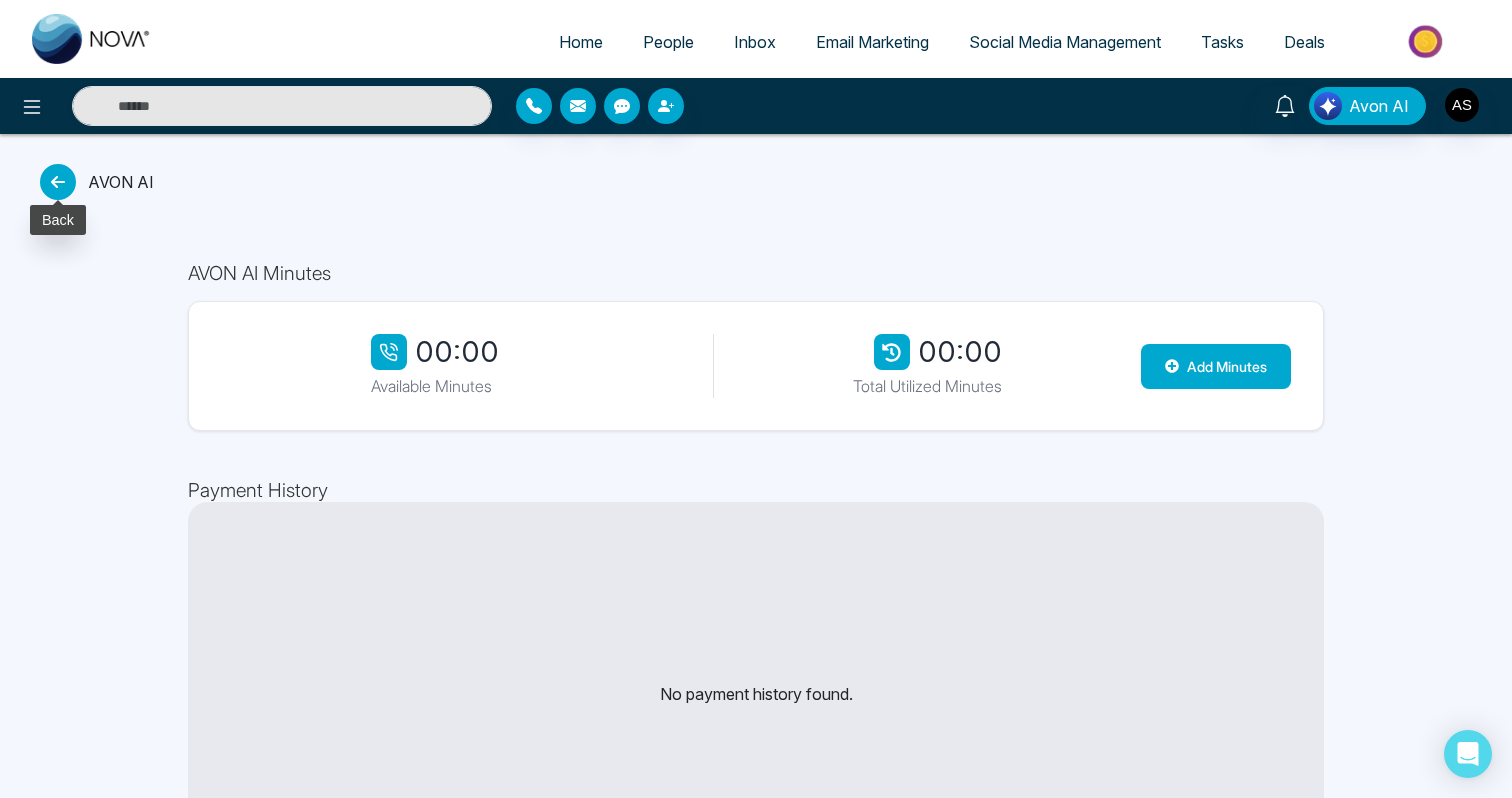 click at bounding box center [58, 182] 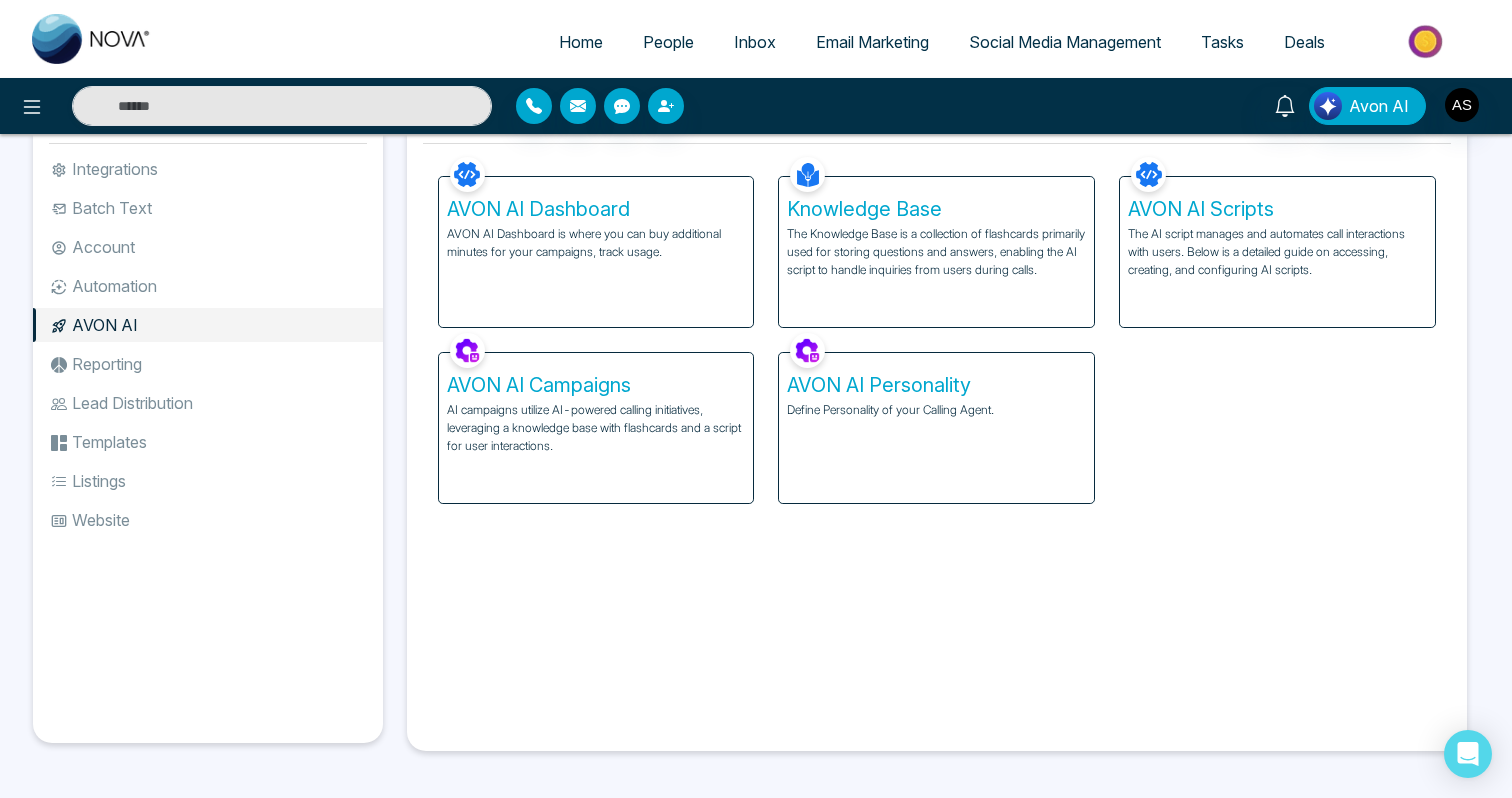 scroll, scrollTop: 0, scrollLeft: 0, axis: both 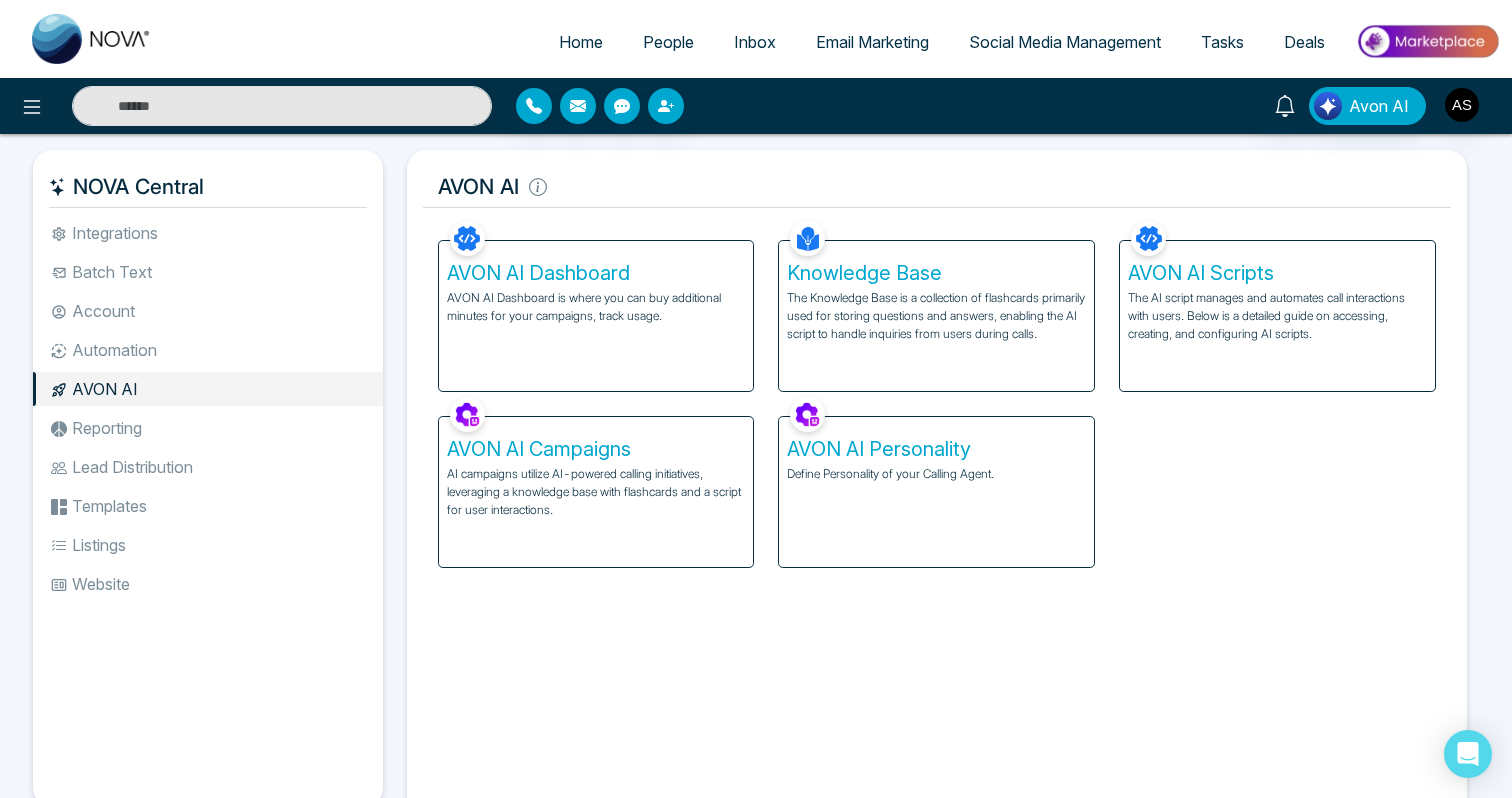 click on "AVON AI Dashboard AVON AI Dashboard is where you can buy additional minutes for your campaigns, track usage. Knowledge Base The Knowledge Base is a collection of flashcards primarily used for storing questions and answers, enabling the AI script to handle inquiries from users during calls. AVON AI Scripts The AI script manages and automates call interactions with users. Below is a detailed guide on accessing, creating, and configuring AI scripts. AVON AI Campaigns AI campaigns utilize AI-powered calling initiatives, leveraging a knowledge base with flashcards and a script for user interactions. AVON AI Personality Define Personality of your Calling Agent." at bounding box center [937, 392] 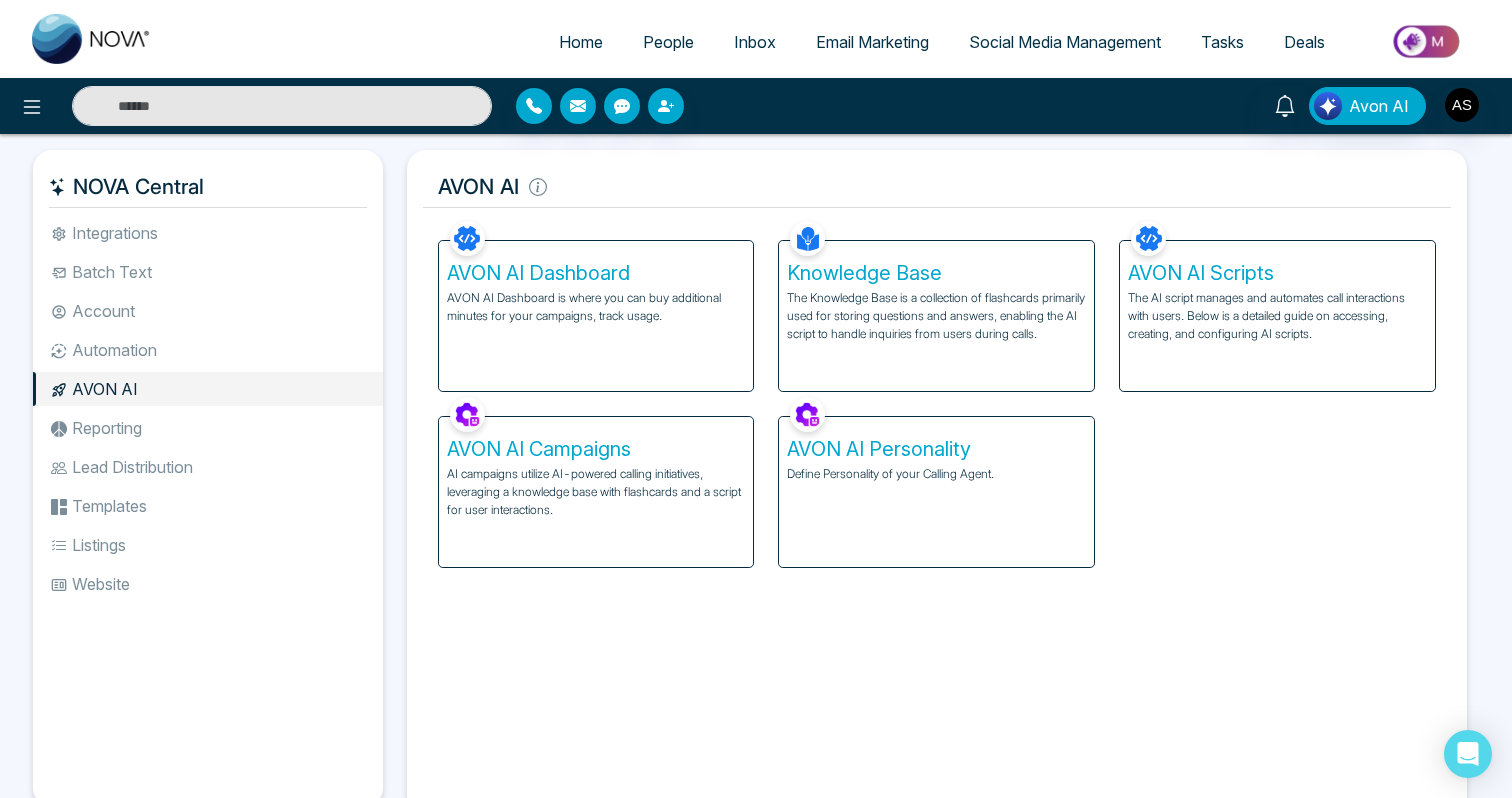 click on "AVON AI Campaigns AI campaigns utilize AI-powered calling initiatives, leveraging a knowledge base with flashcards and a script for user interactions." at bounding box center (596, 492) 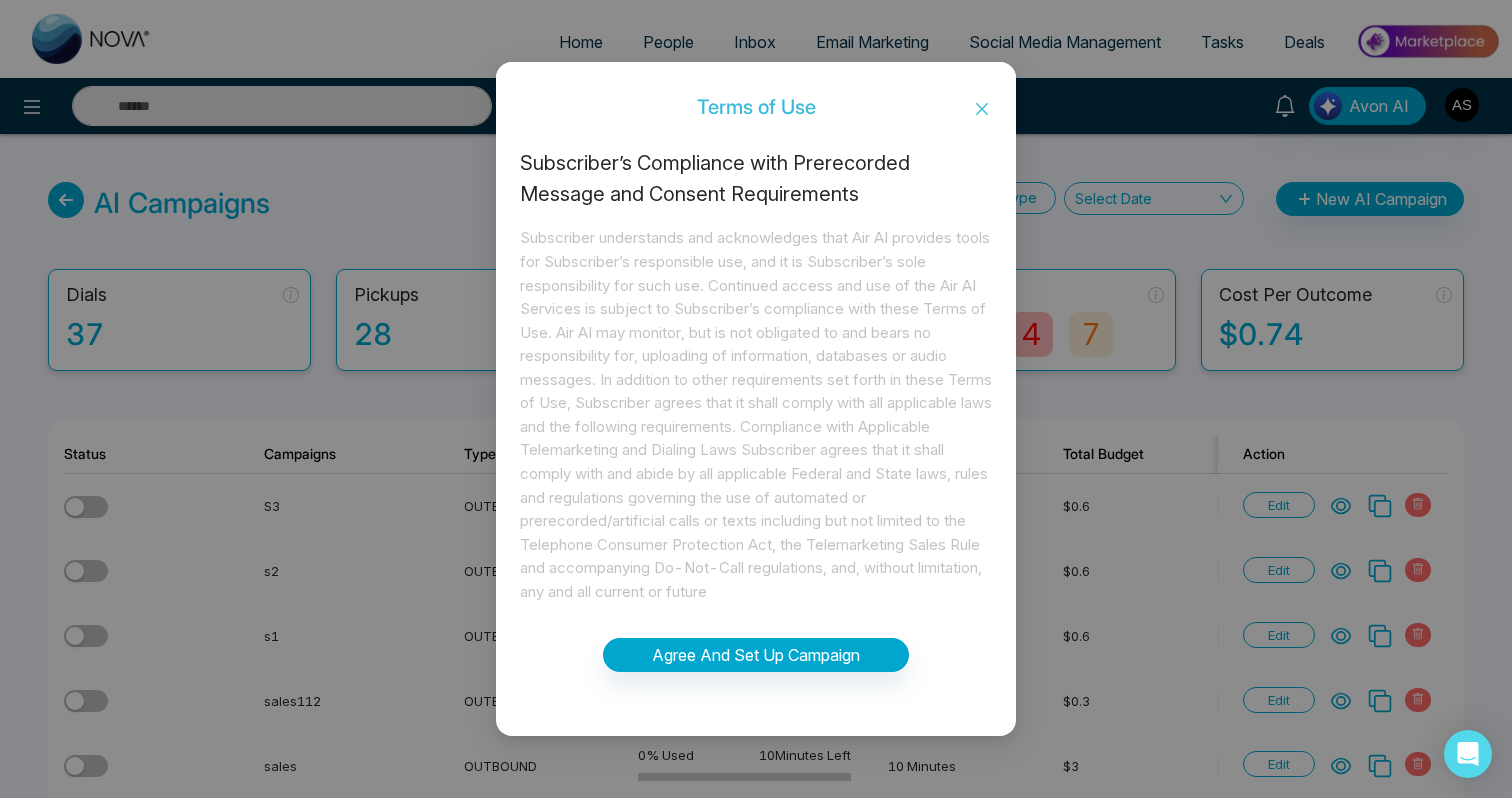 click 